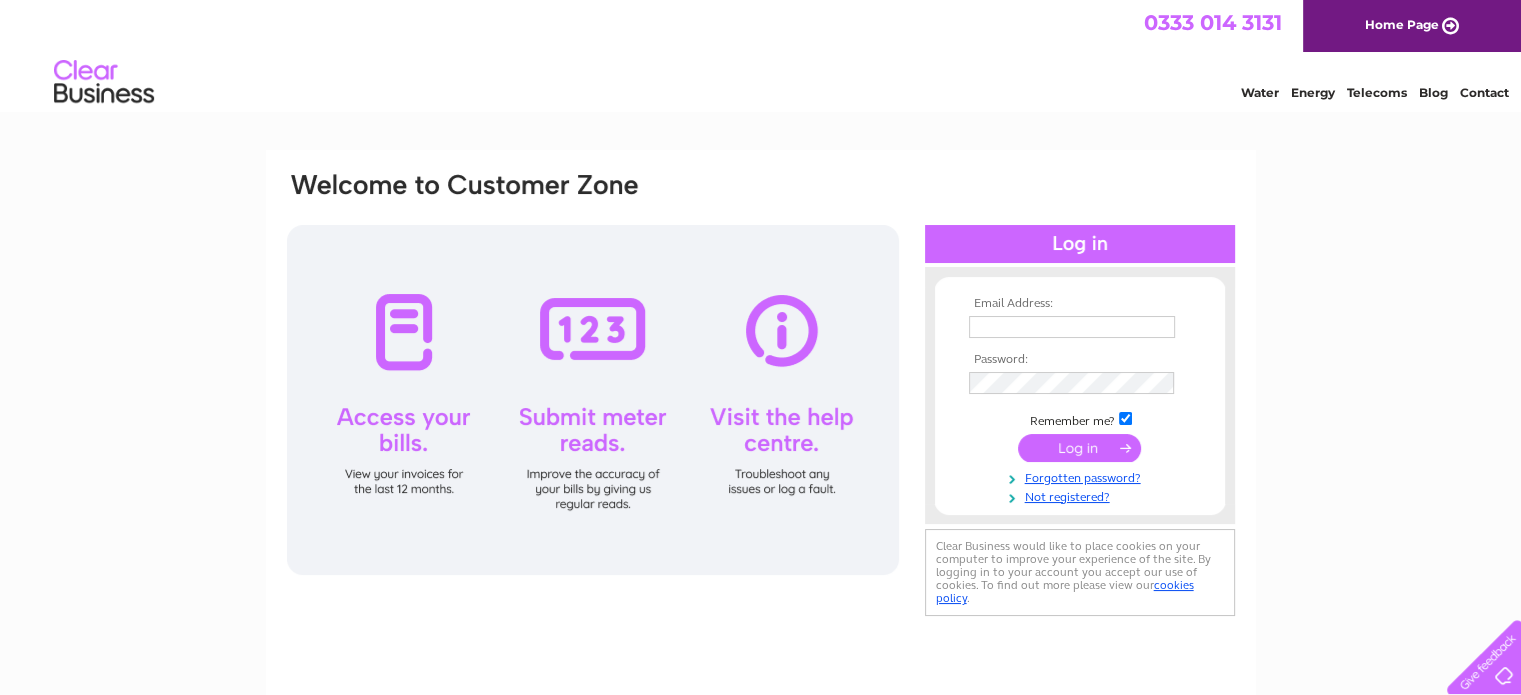 scroll, scrollTop: 0, scrollLeft: 0, axis: both 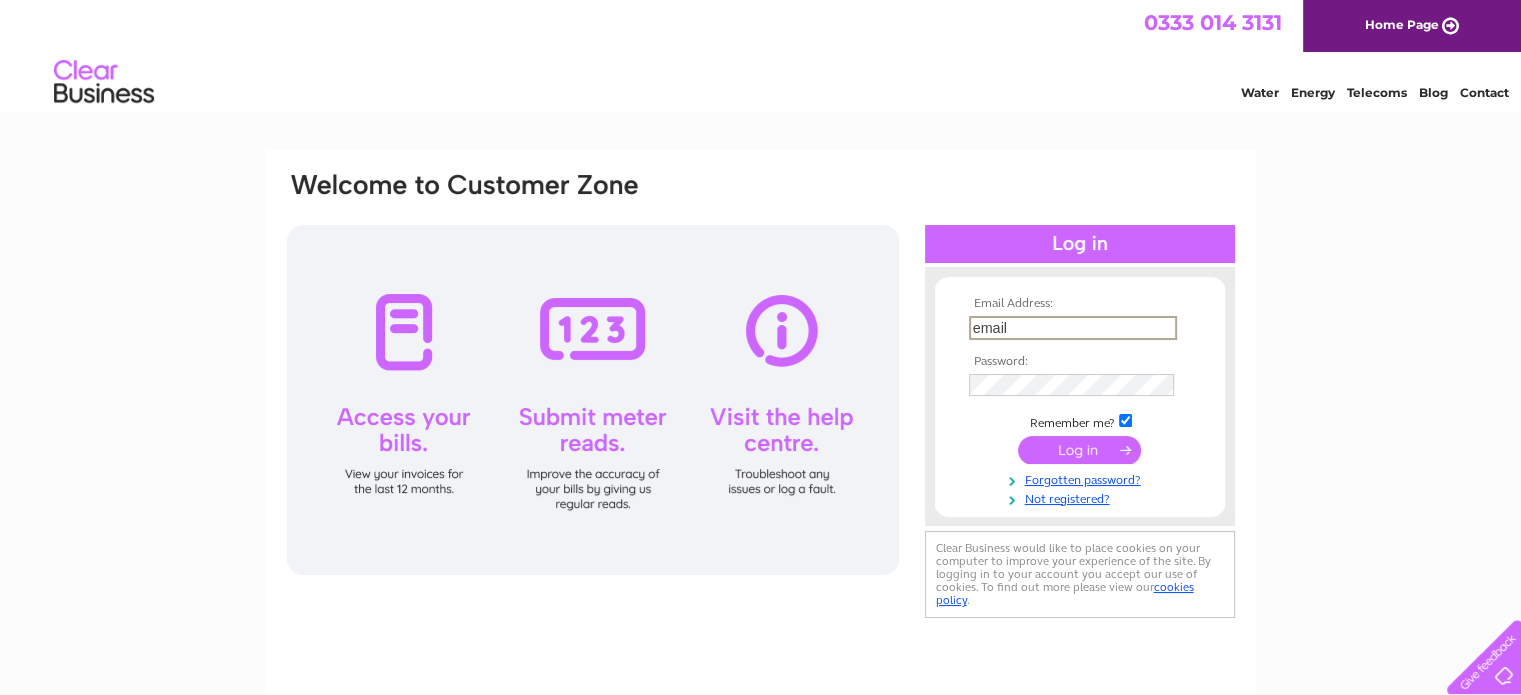 type on "email@arkchildcare.net" 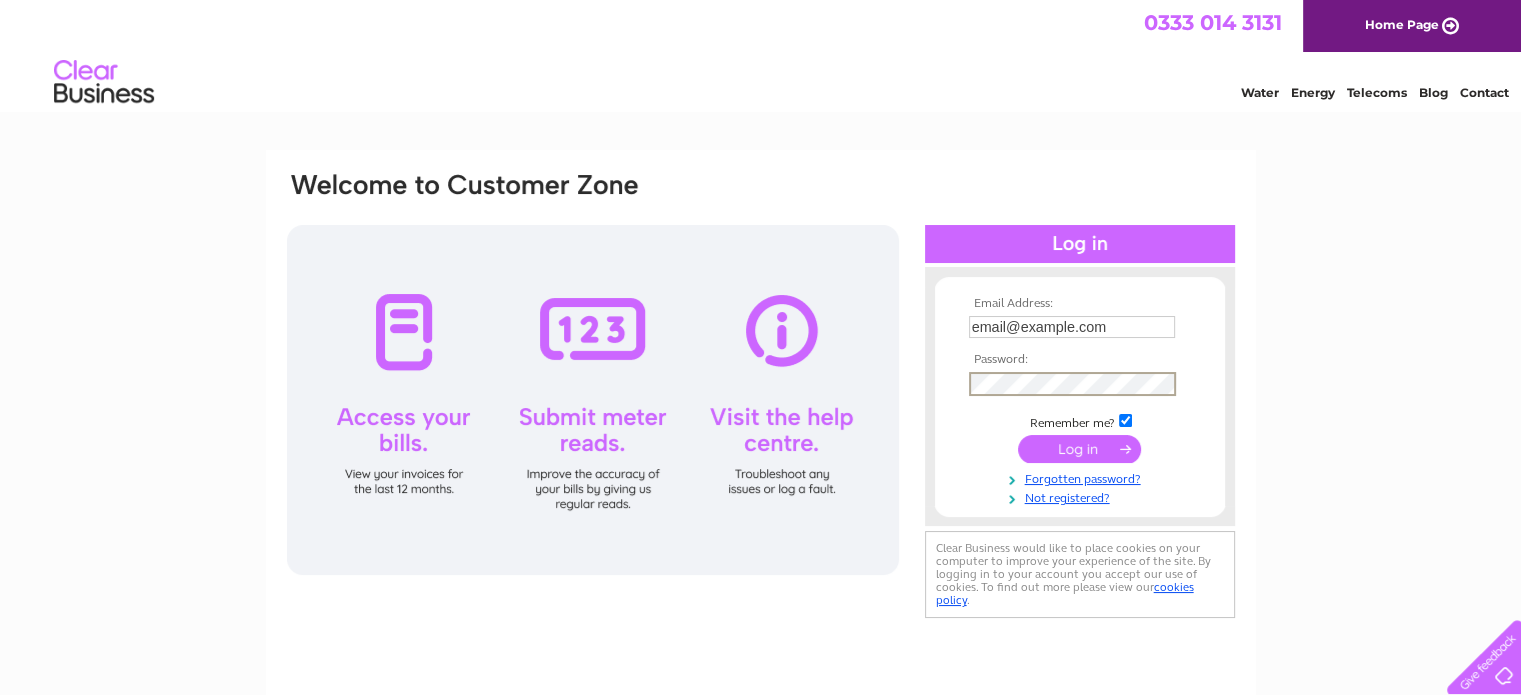 click at bounding box center (1079, 449) 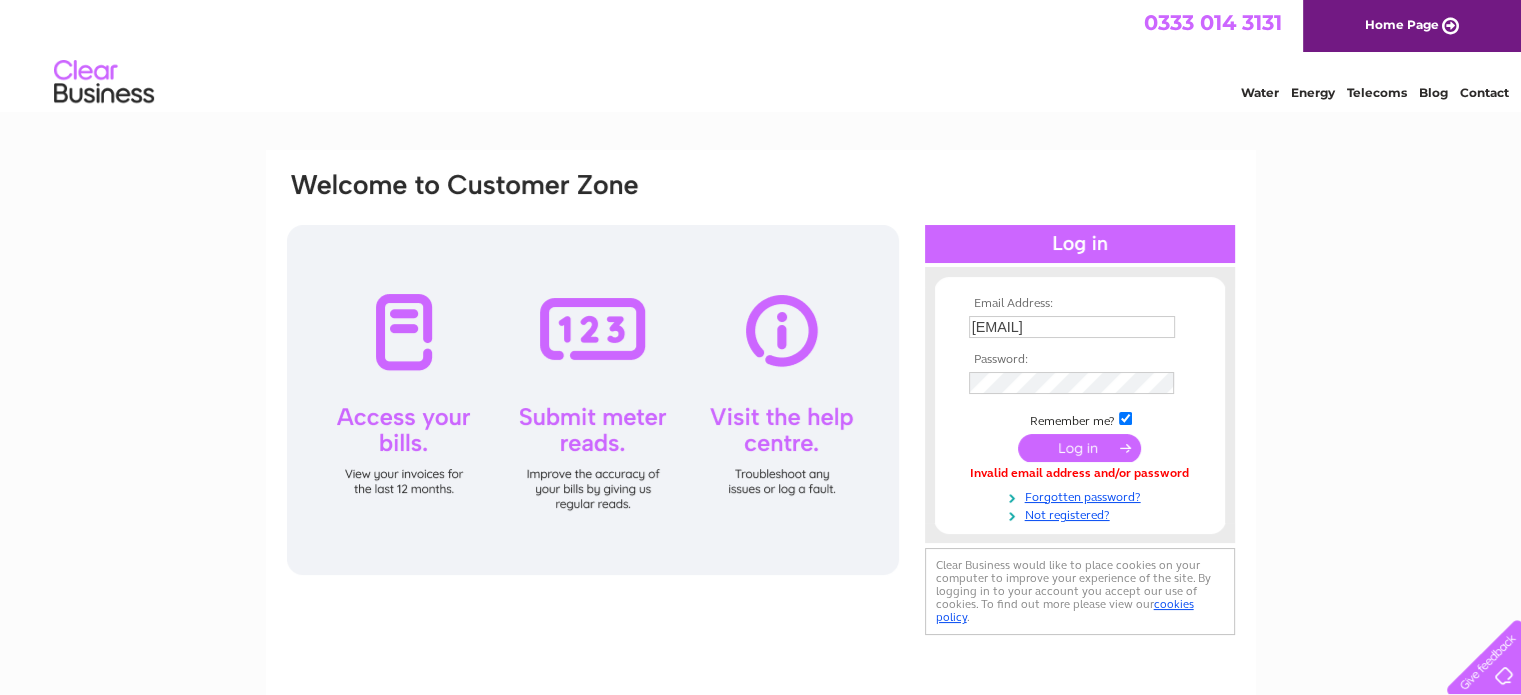 scroll, scrollTop: 0, scrollLeft: 0, axis: both 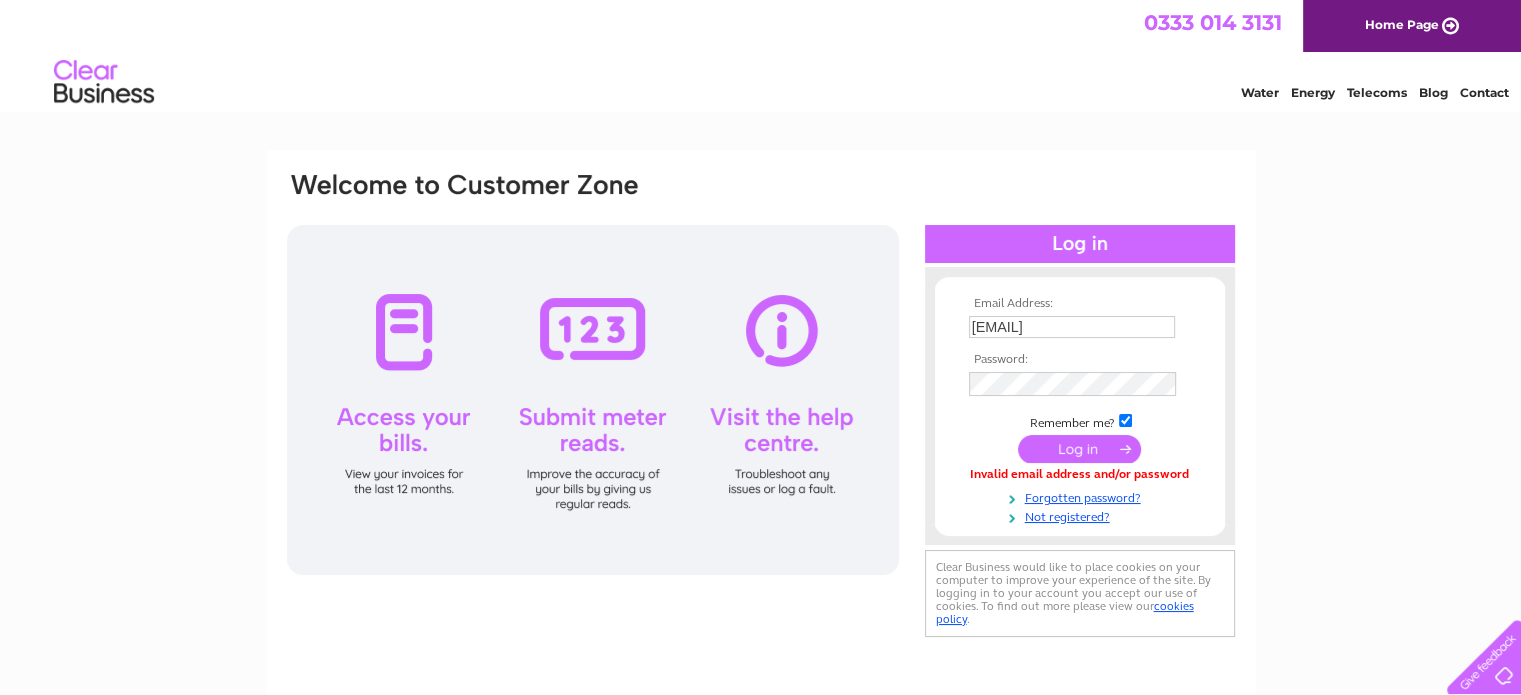click at bounding box center [1079, 449] 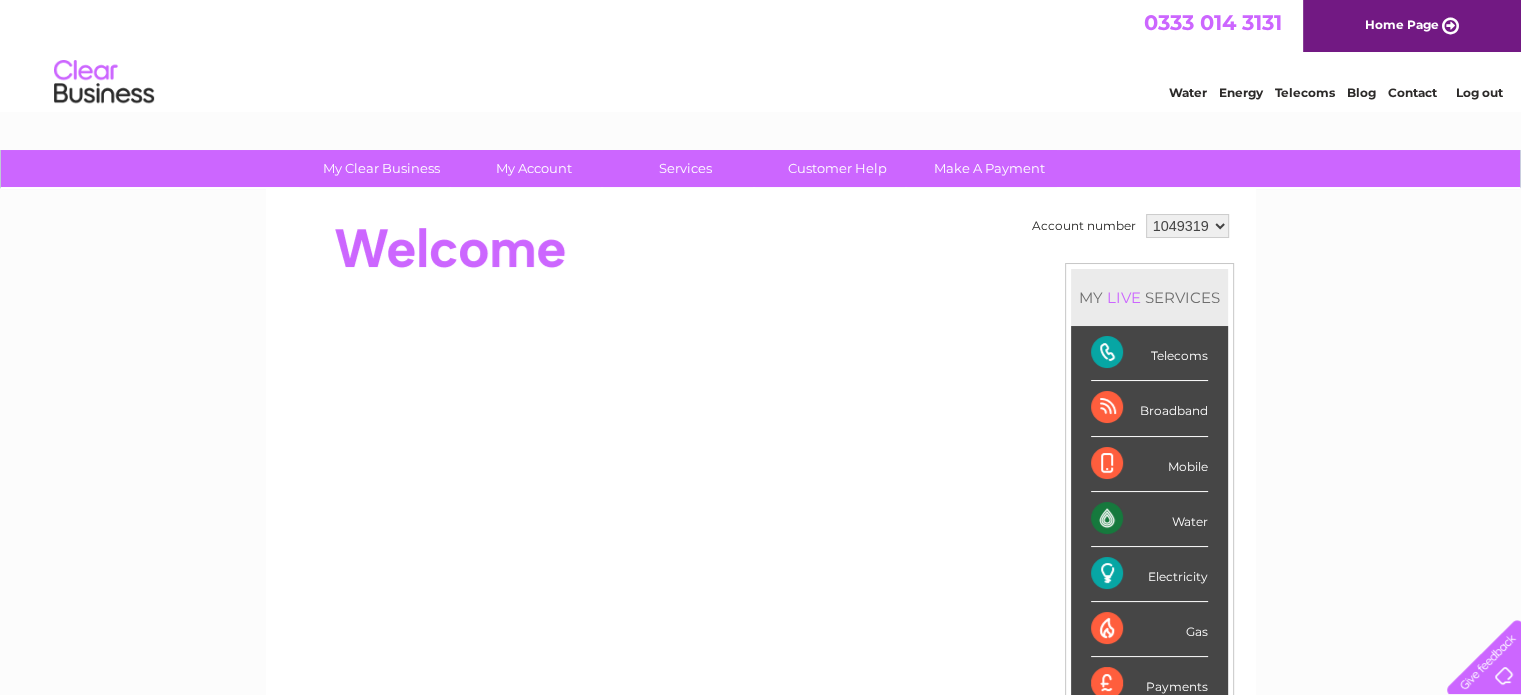 scroll, scrollTop: 0, scrollLeft: 0, axis: both 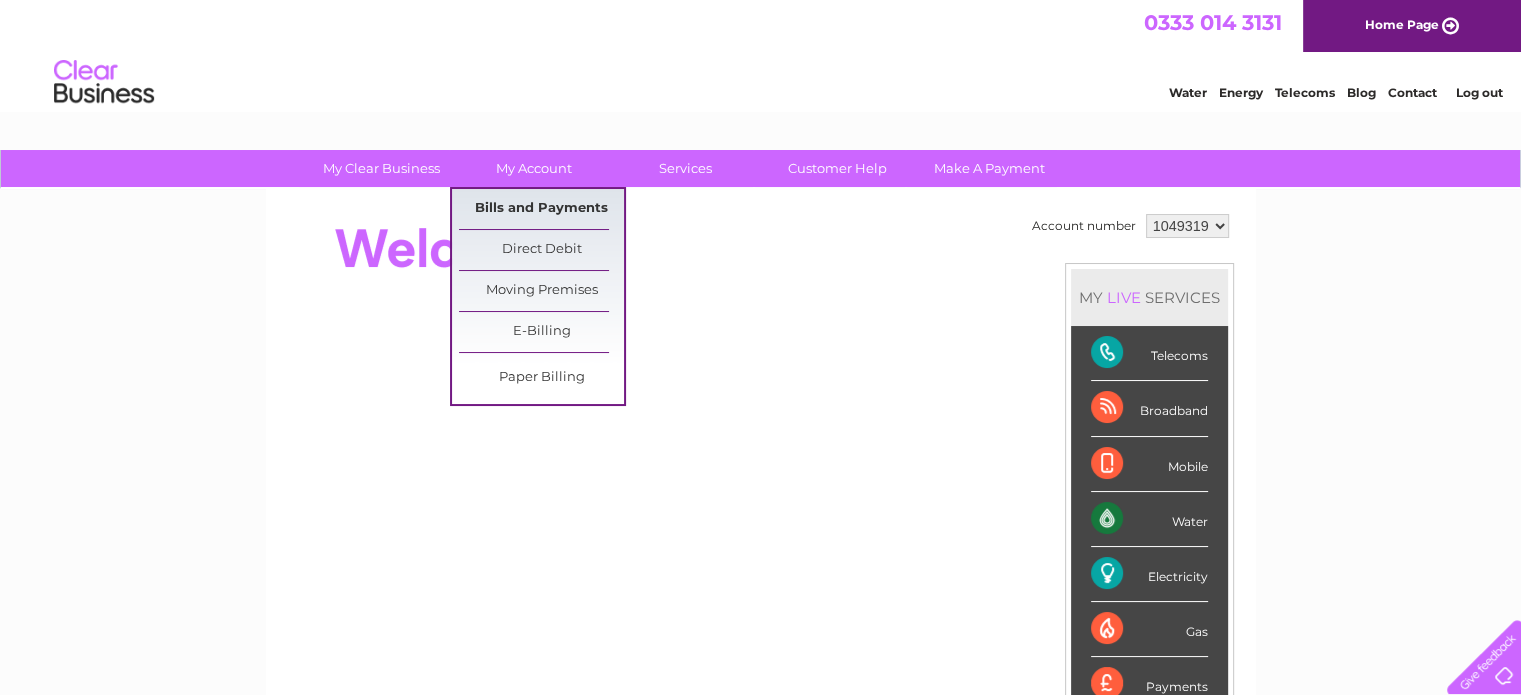 click on "Bills and Payments" at bounding box center (541, 209) 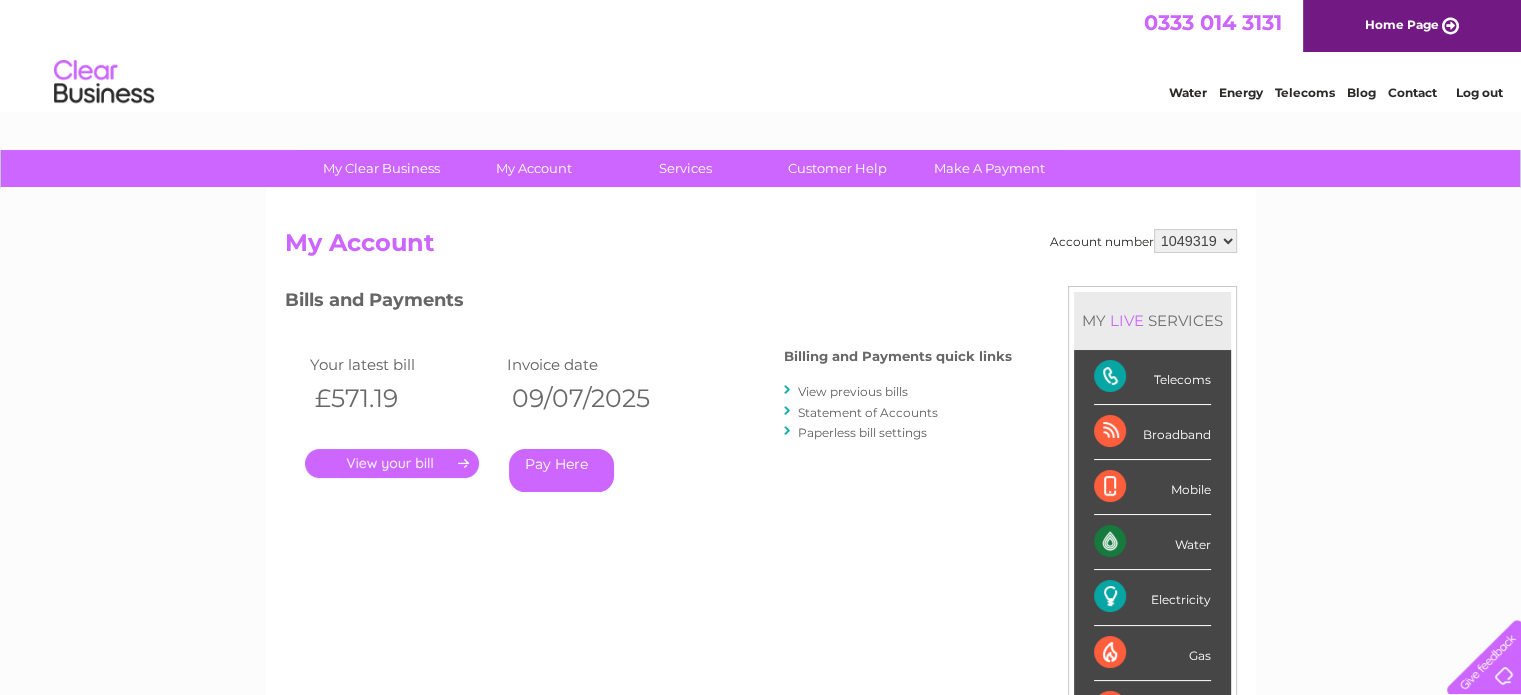 scroll, scrollTop: 0, scrollLeft: 0, axis: both 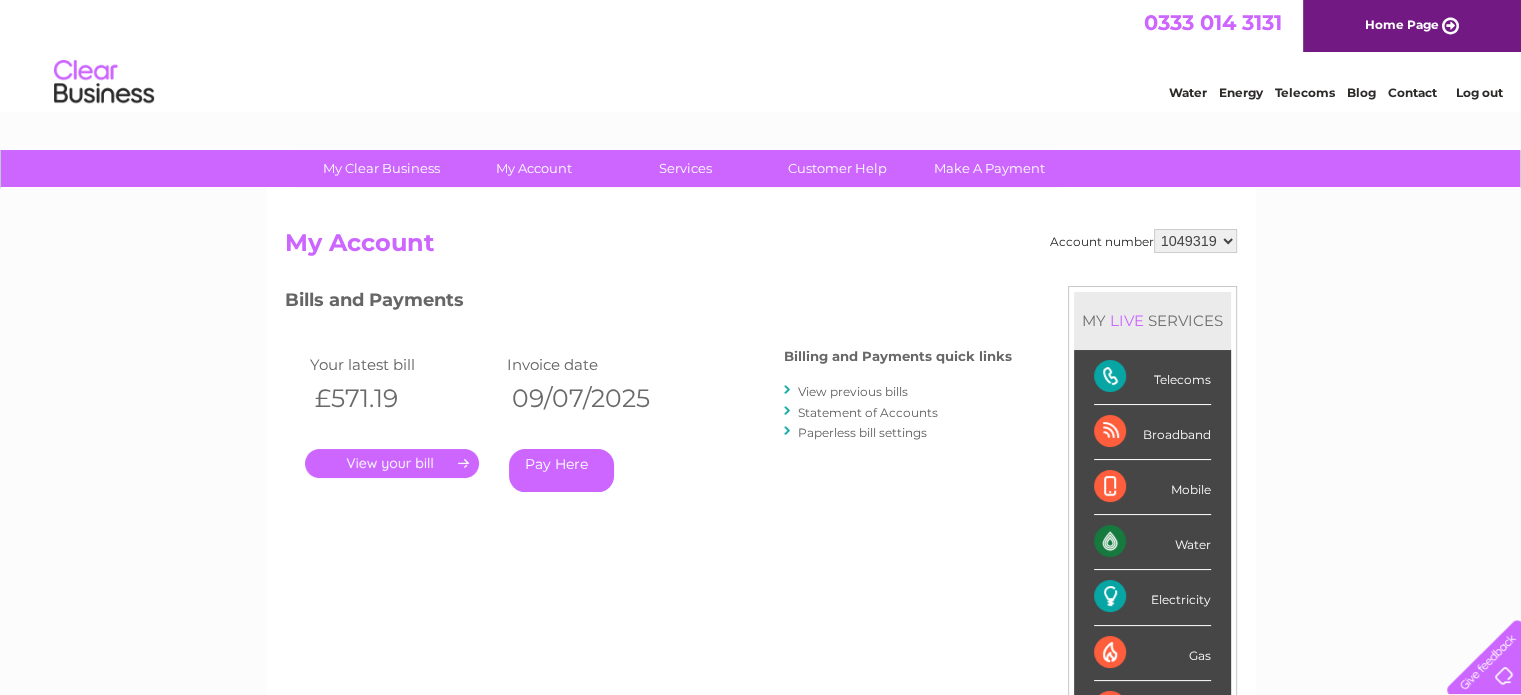 click on "." at bounding box center (392, 463) 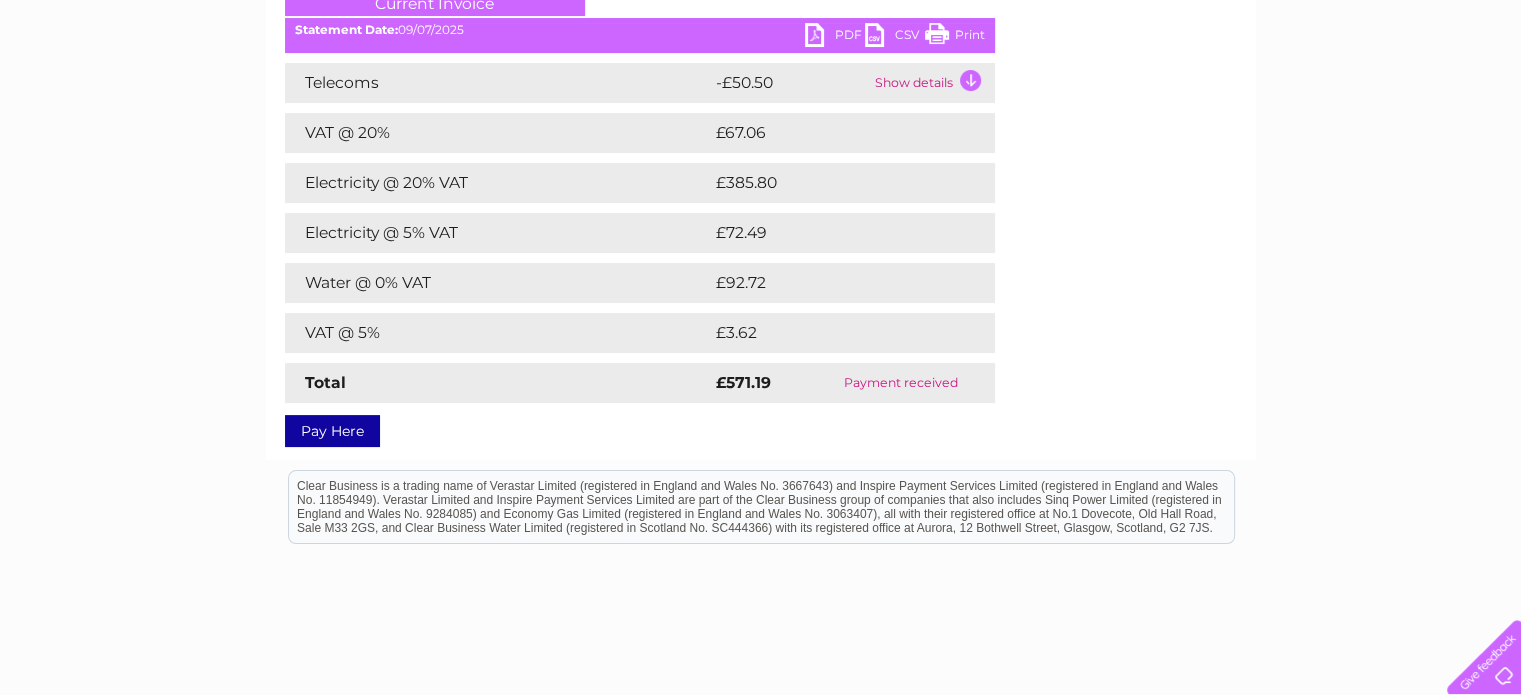 scroll, scrollTop: 300, scrollLeft: 0, axis: vertical 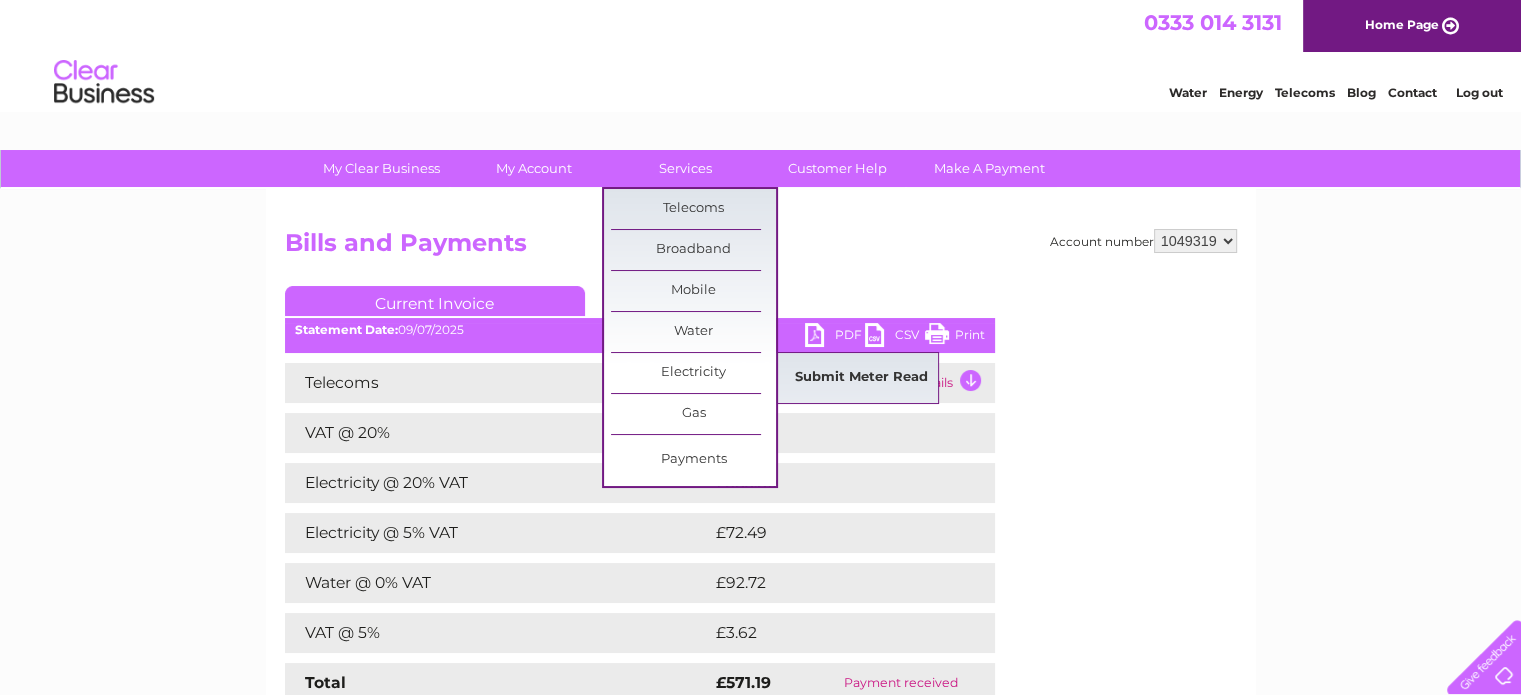 click on "Submit Meter Read" at bounding box center (861, 378) 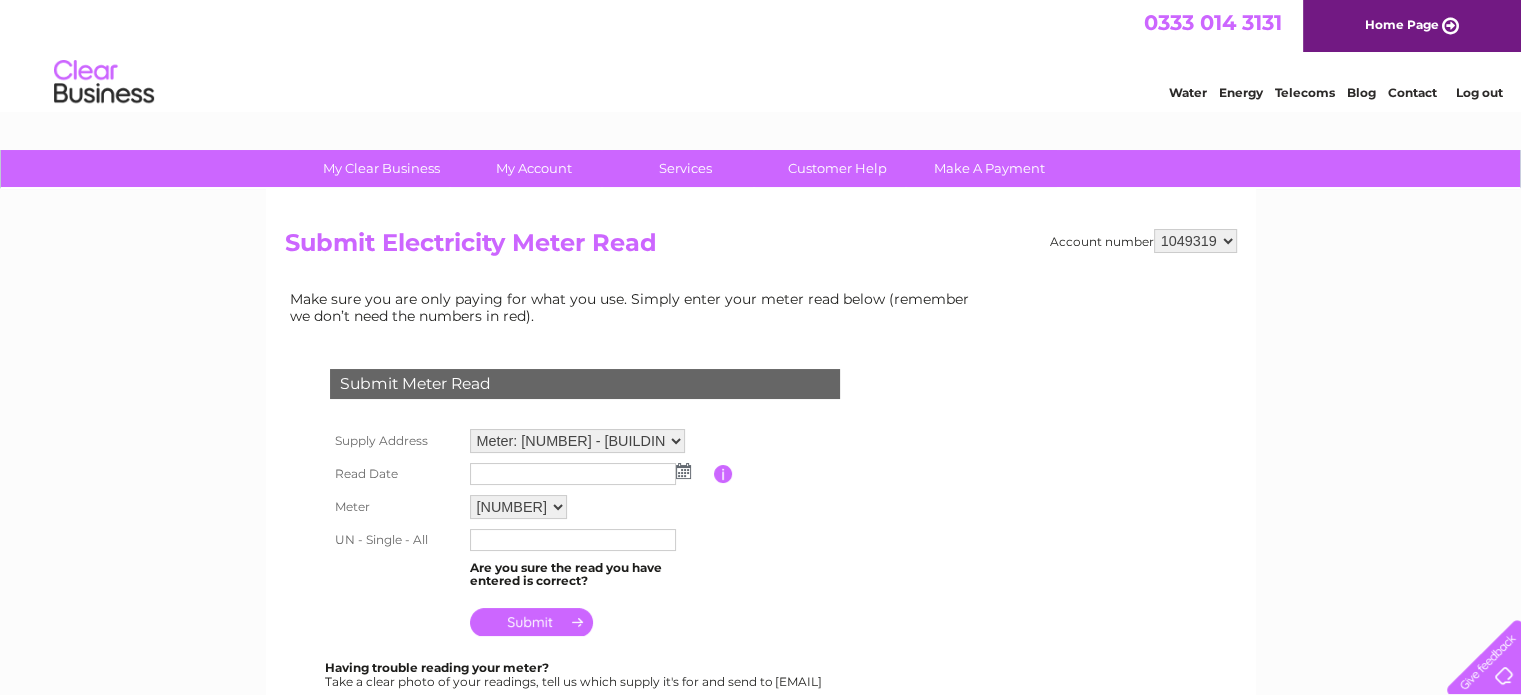 scroll, scrollTop: 0, scrollLeft: 0, axis: both 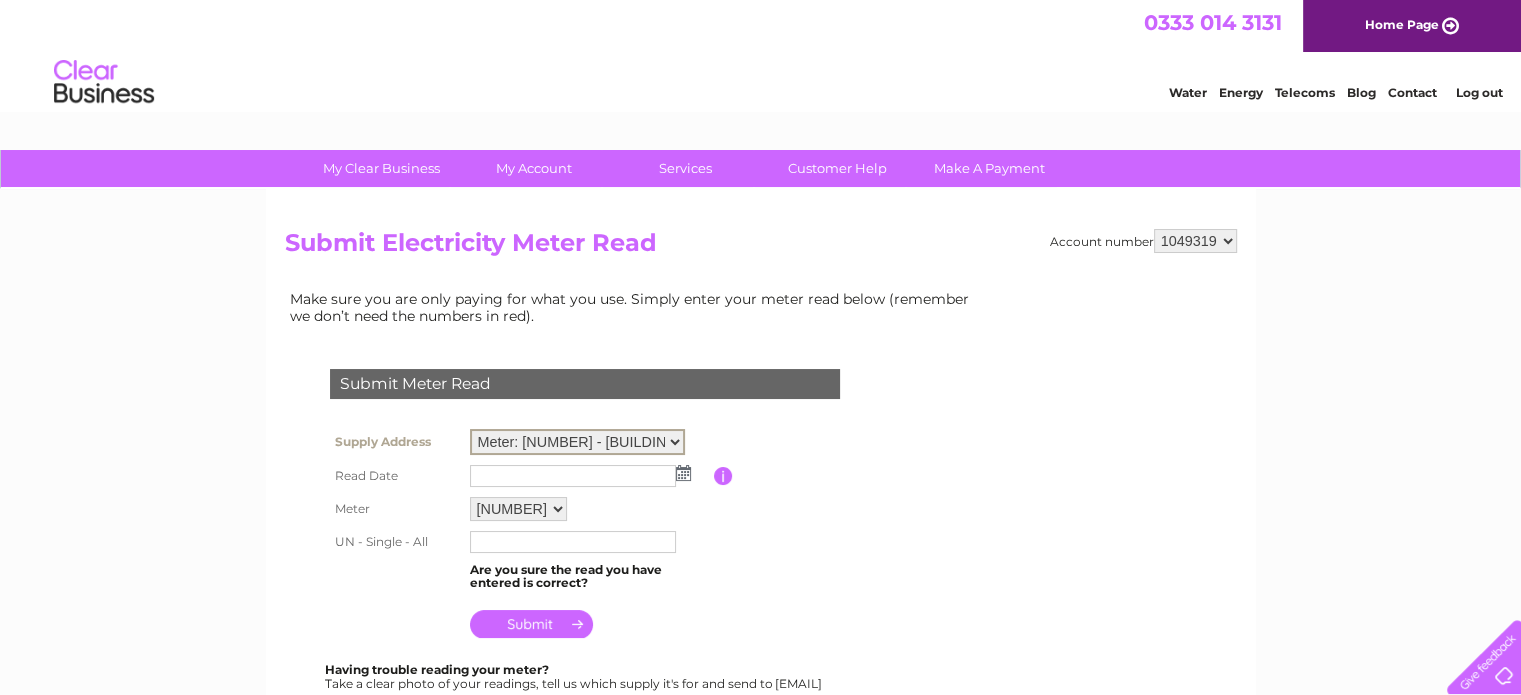 click on "Meter: [NUMBER] - [BUILDING_NAME], [AREA], [CITY], [REGION], [POSTAL_CODE]
Meter: [METER_ID] - [BUILDING_NAME], [AREA], [CITY], [POSTAL_CODE]" at bounding box center [577, 442] 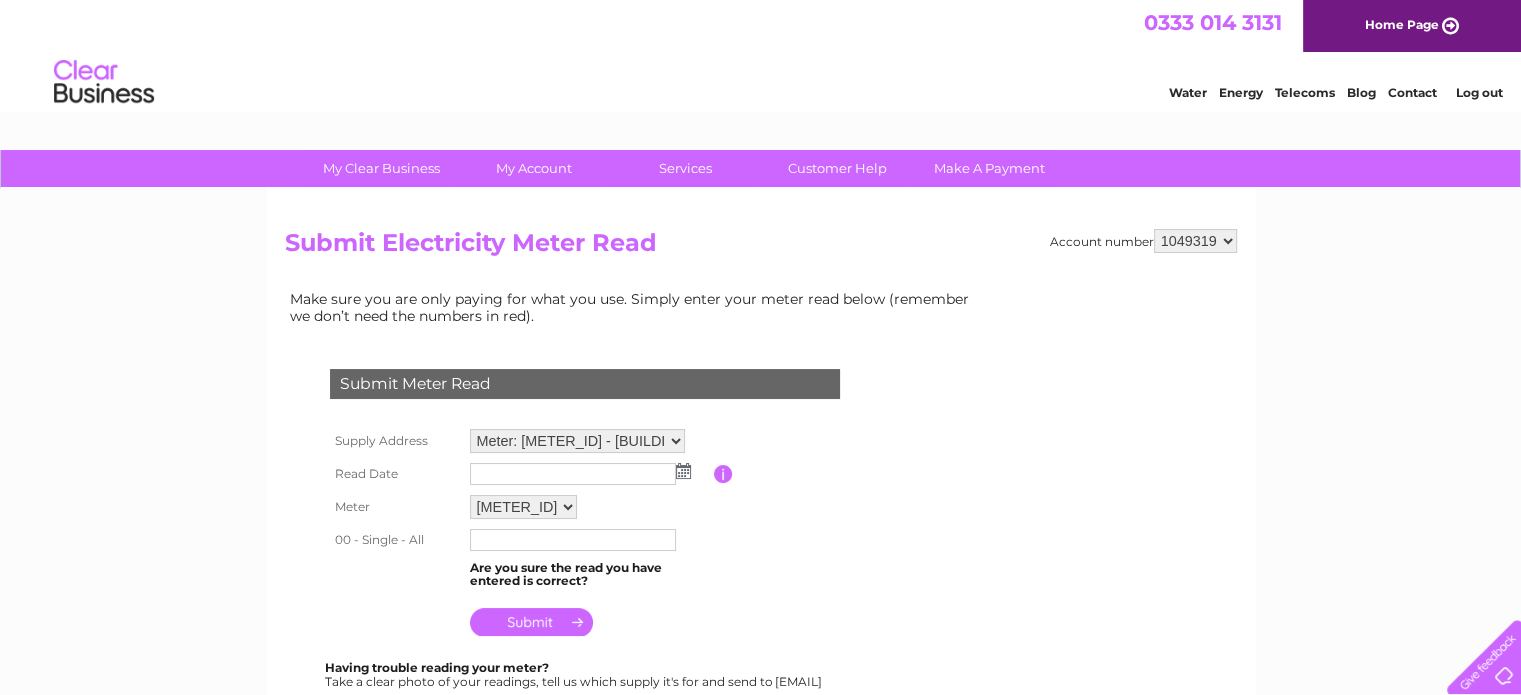 scroll, scrollTop: 0, scrollLeft: 0, axis: both 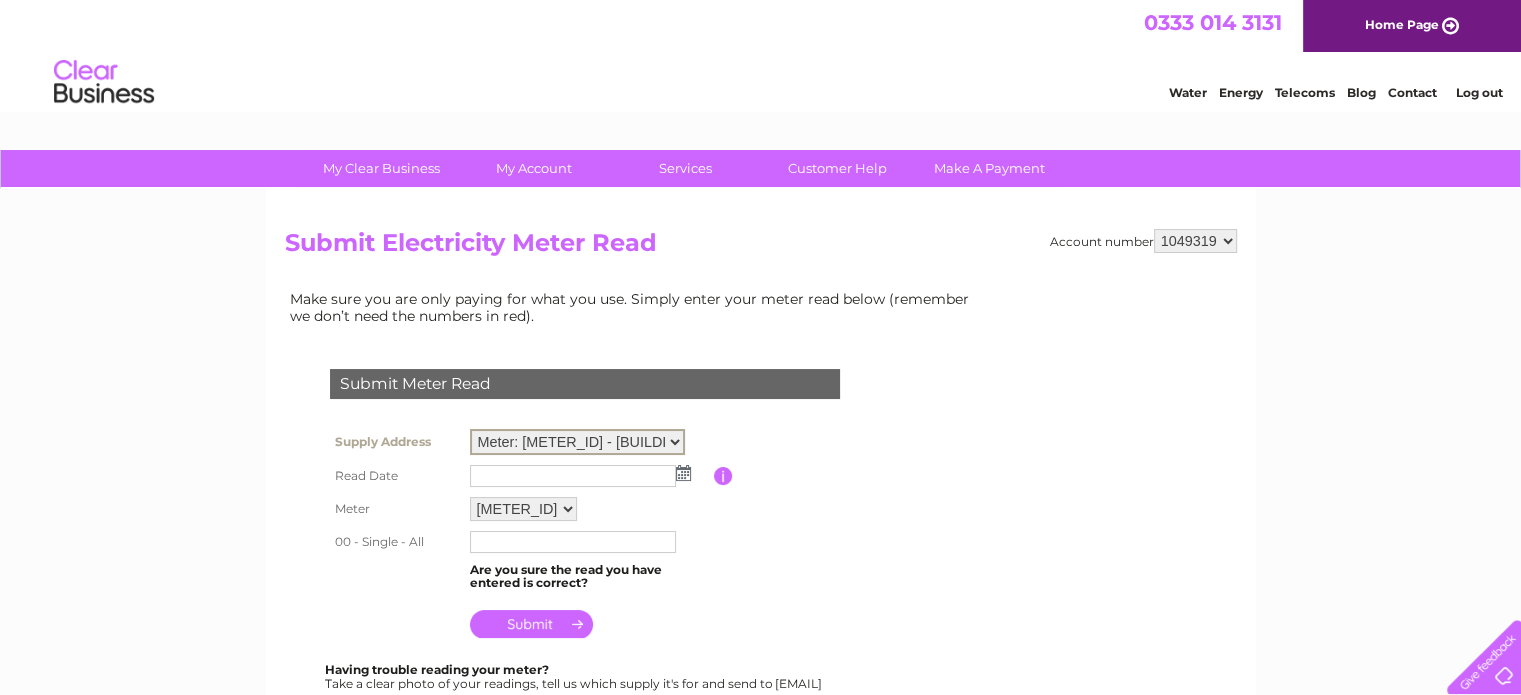 click on "Meter: 217471030 - York House, Mosstowie, Elgin, Morayshire, IV30 8UW
Meter: Z13NA41304/Z13NA3375... - Woodside Steading, Mosstowie, Elgin, IV30 8UW" at bounding box center [577, 442] 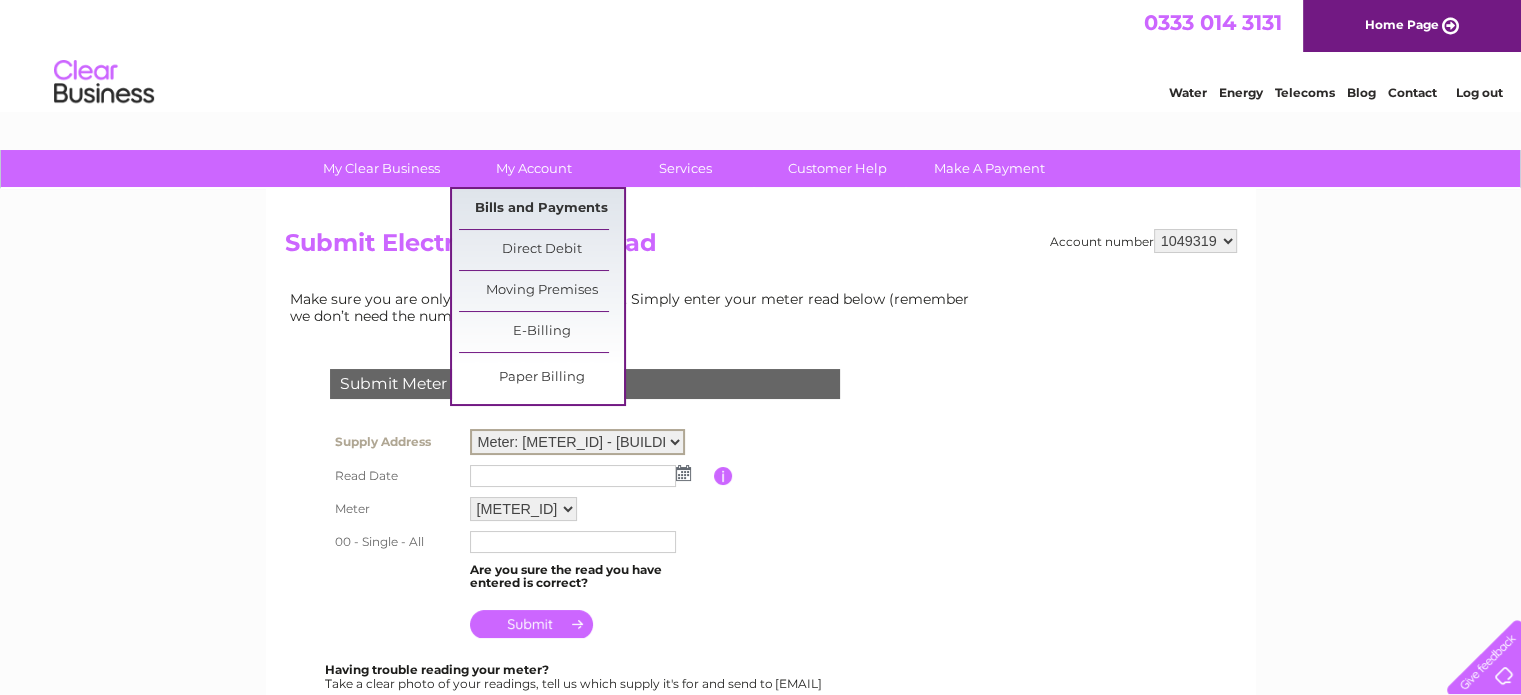 click on "Bills and Payments" at bounding box center (541, 209) 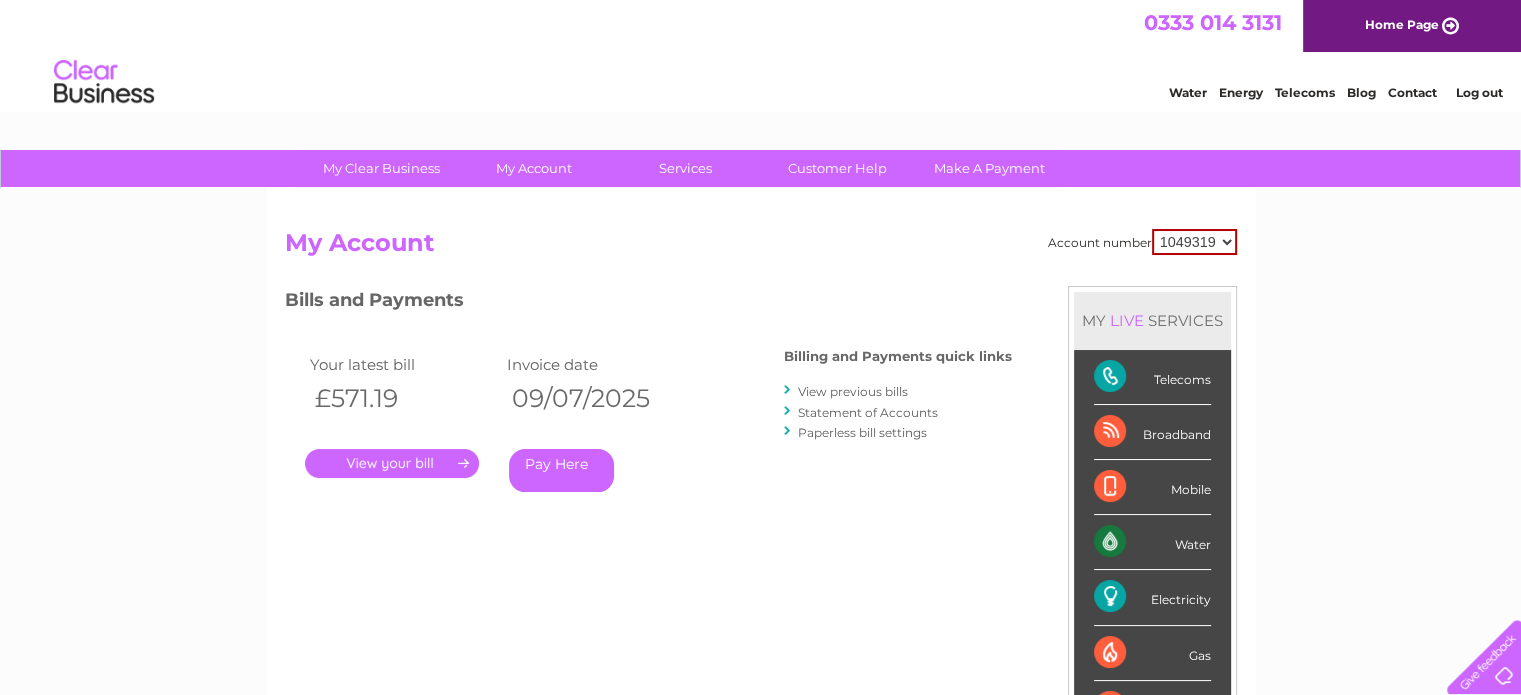 scroll, scrollTop: 0, scrollLeft: 0, axis: both 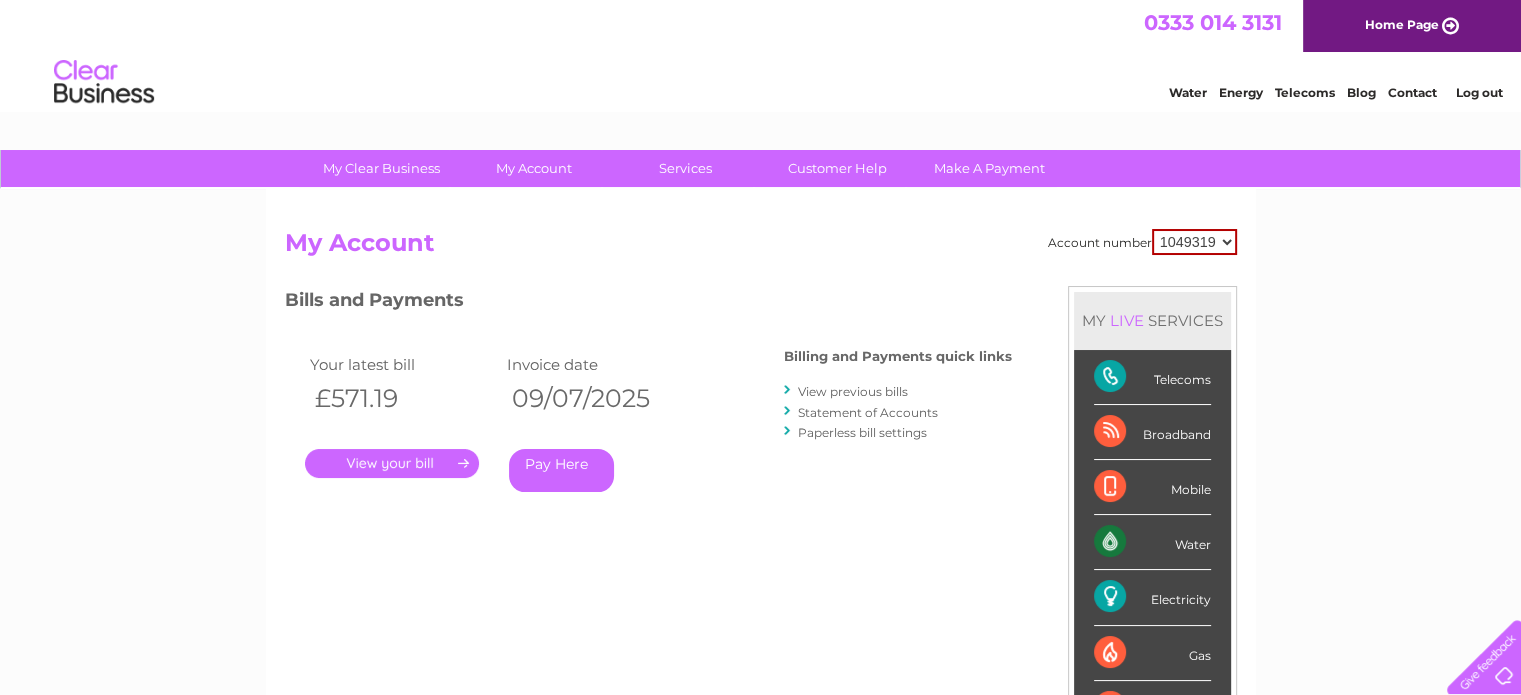 click on "." at bounding box center (392, 463) 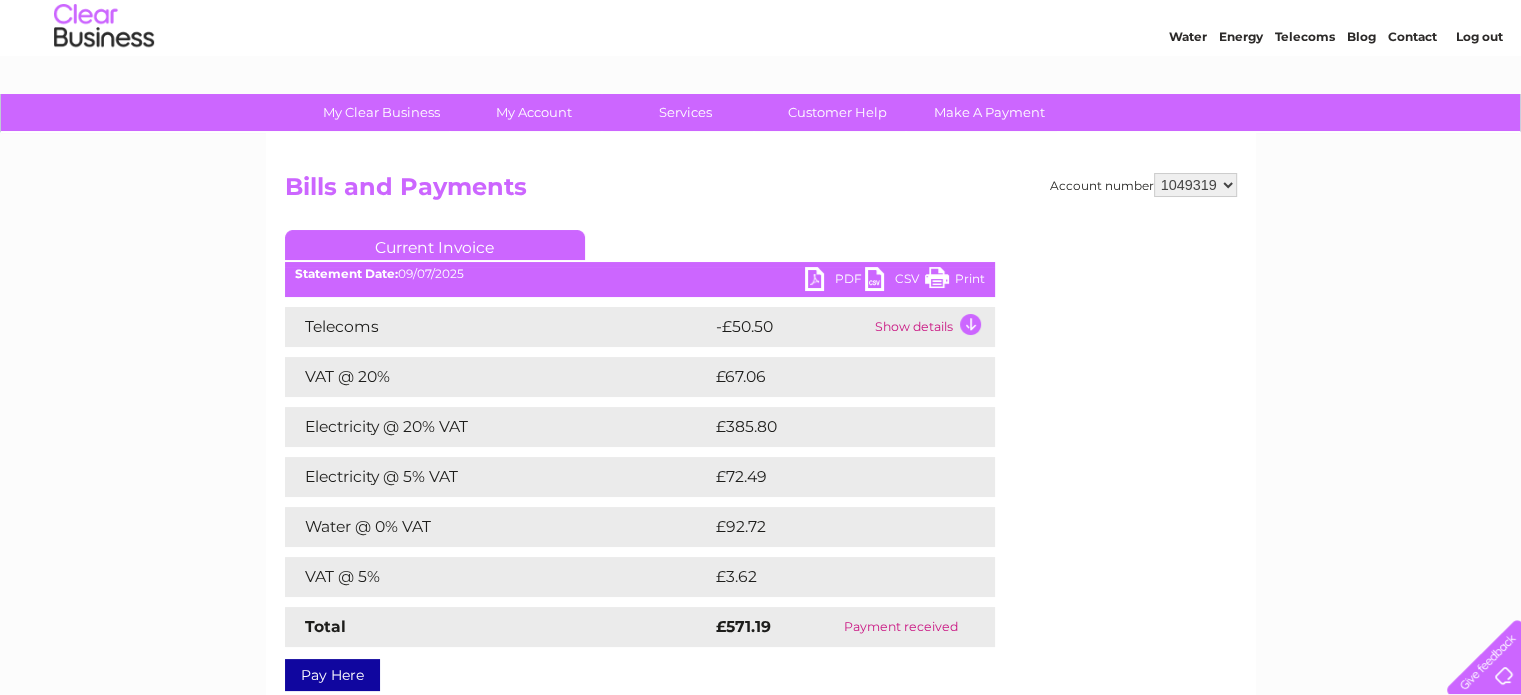 scroll, scrollTop: 0, scrollLeft: 0, axis: both 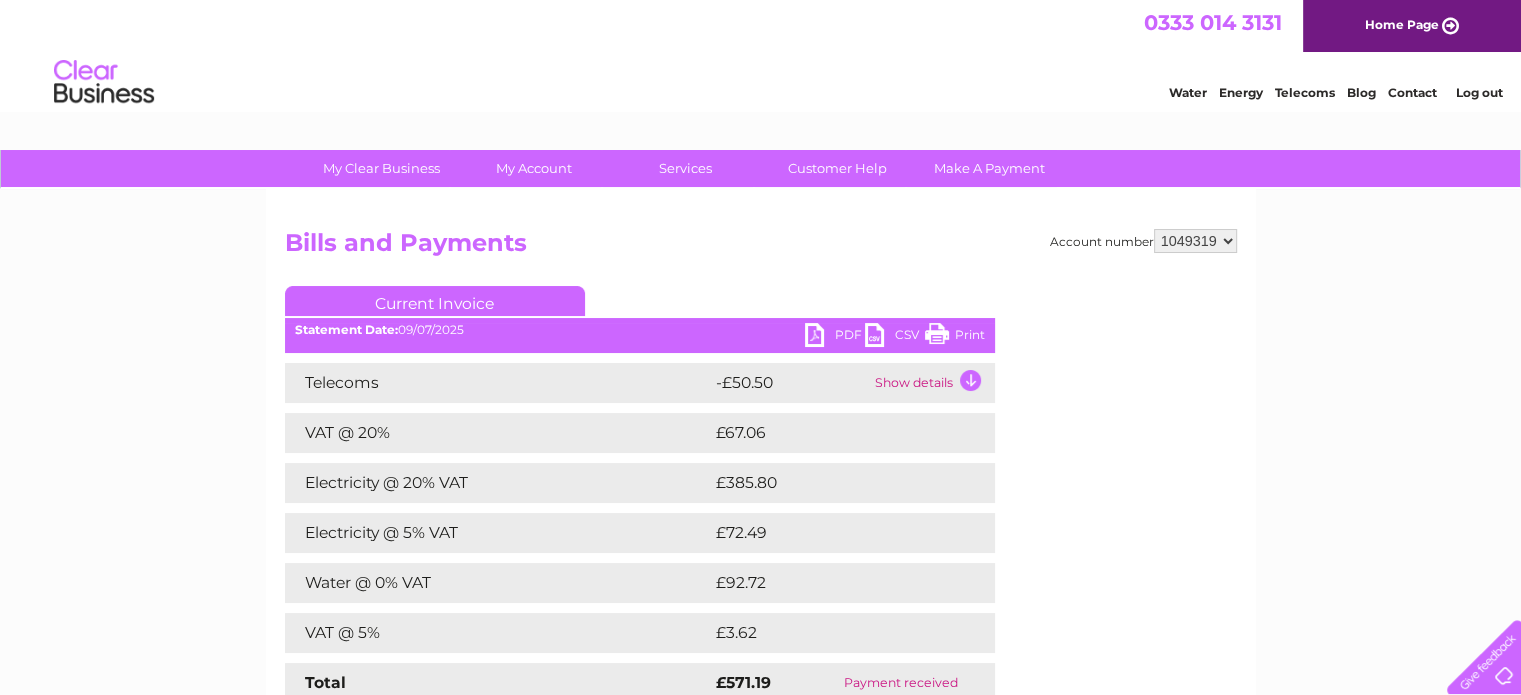 click on "PDF" at bounding box center [835, 337] 